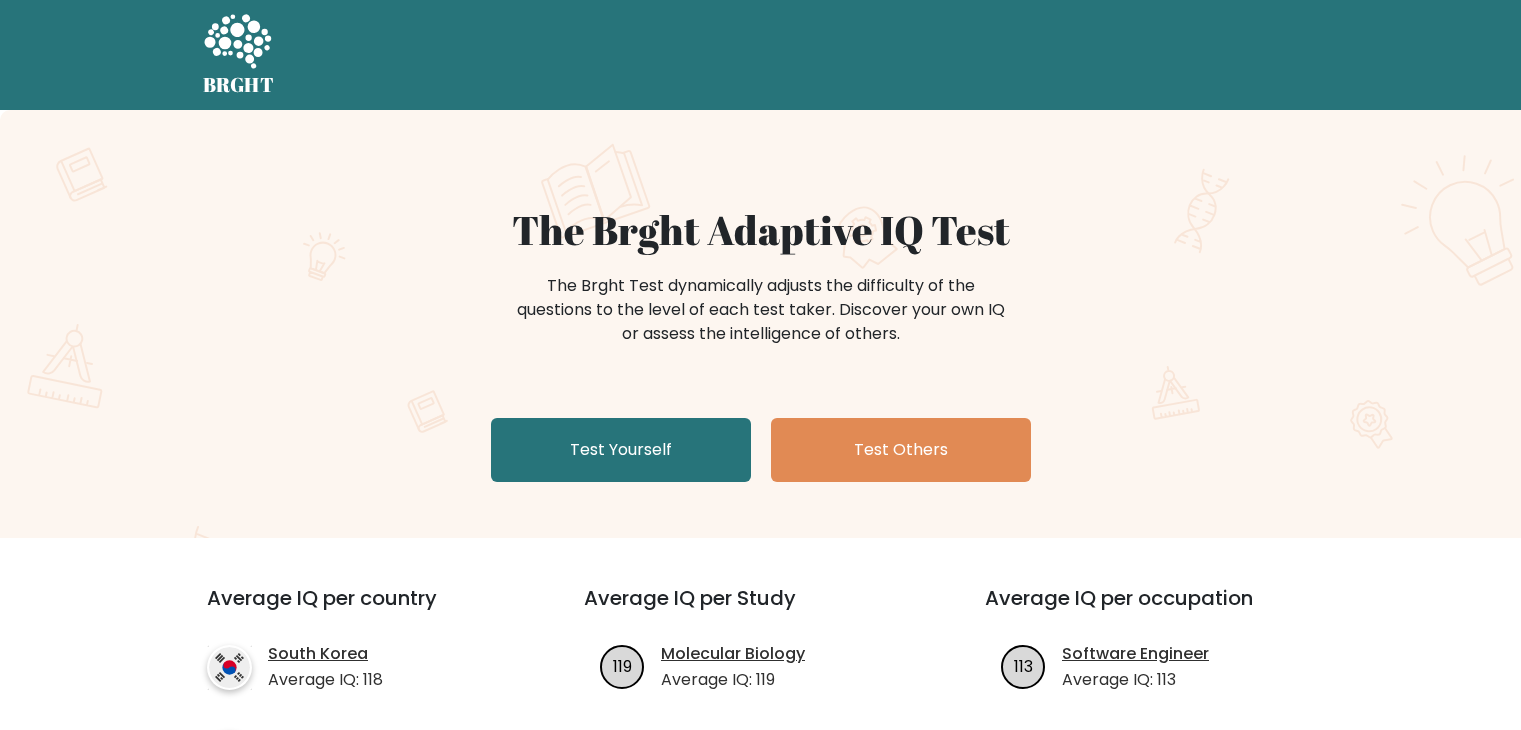 scroll, scrollTop: 0, scrollLeft: 0, axis: both 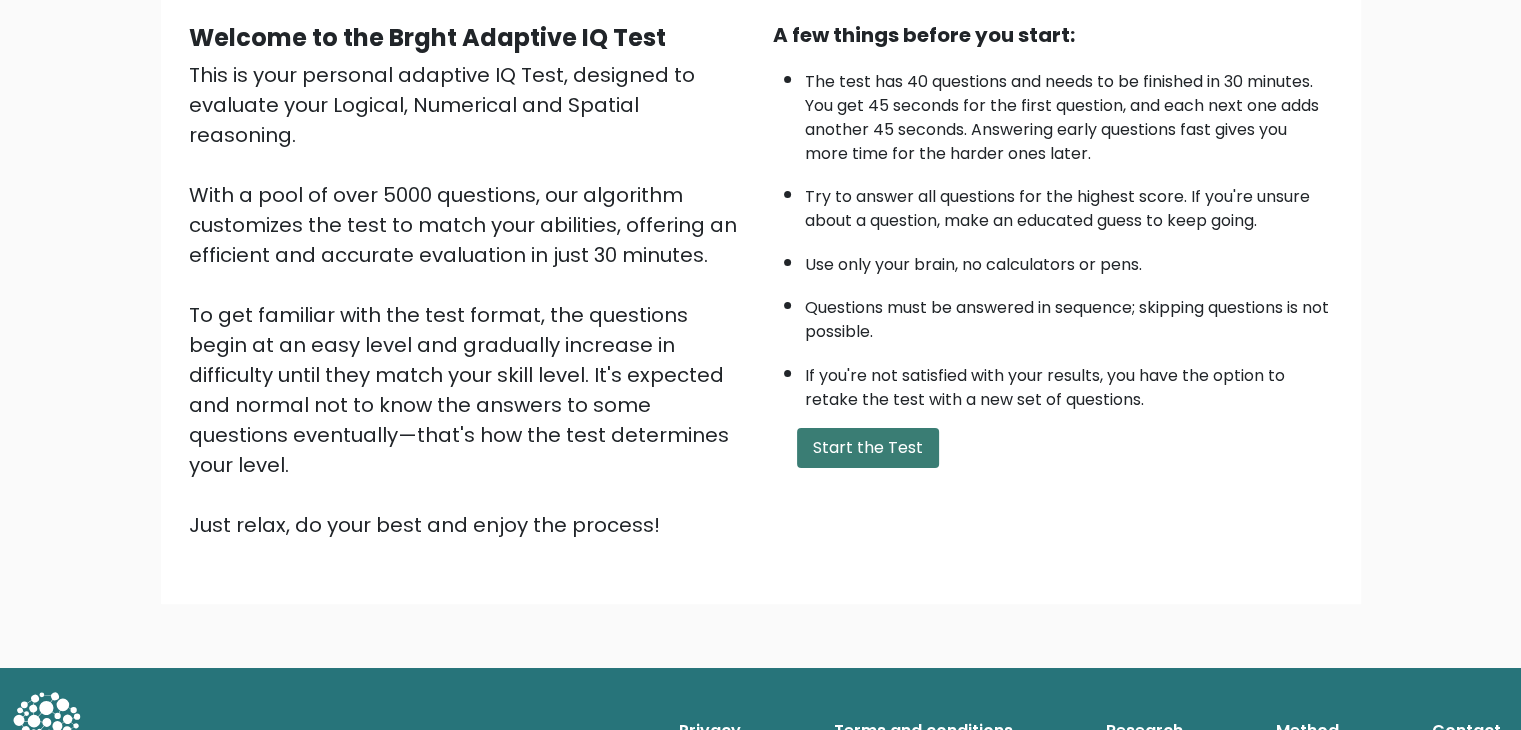 click on "Start the Test" at bounding box center (868, 448) 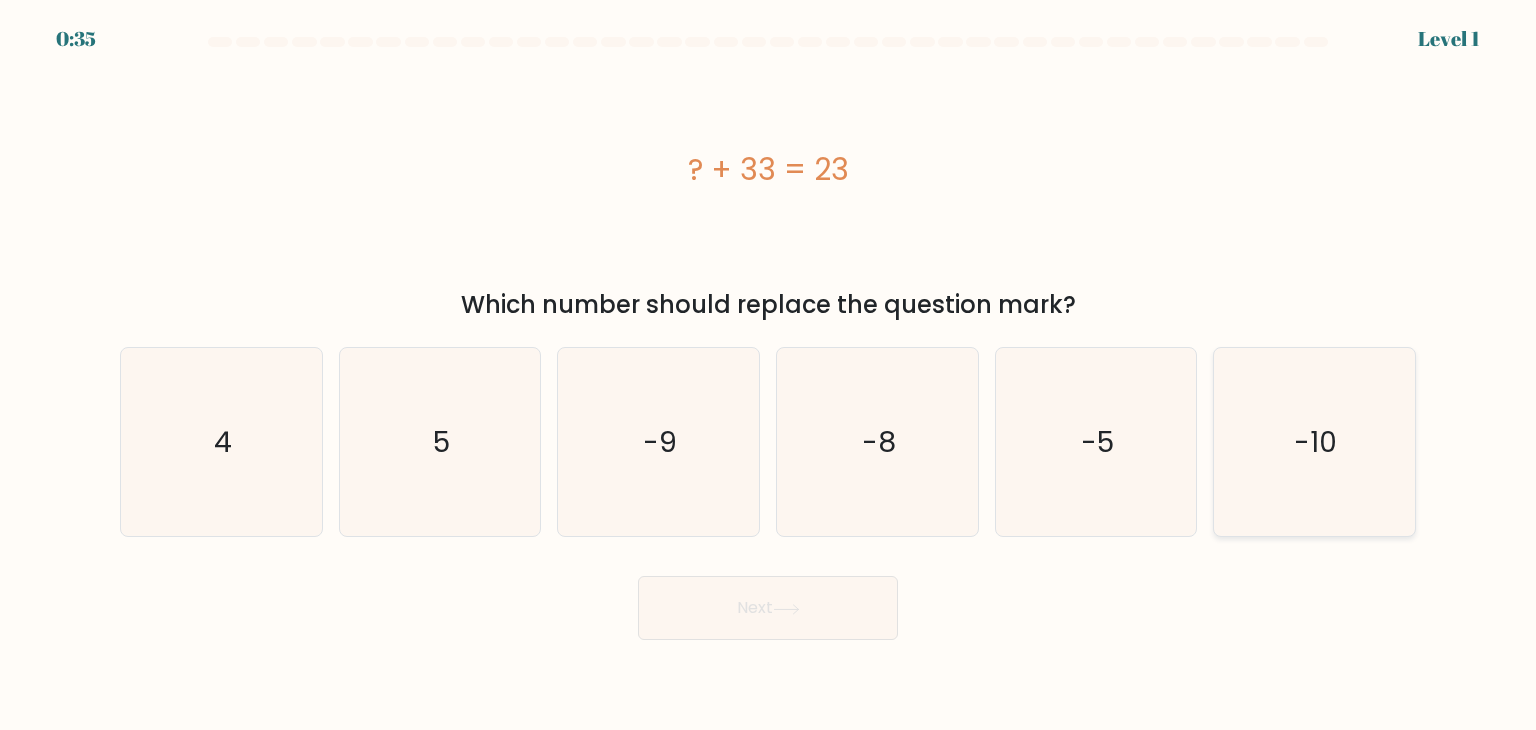 click on "-10" at bounding box center [1314, 442] 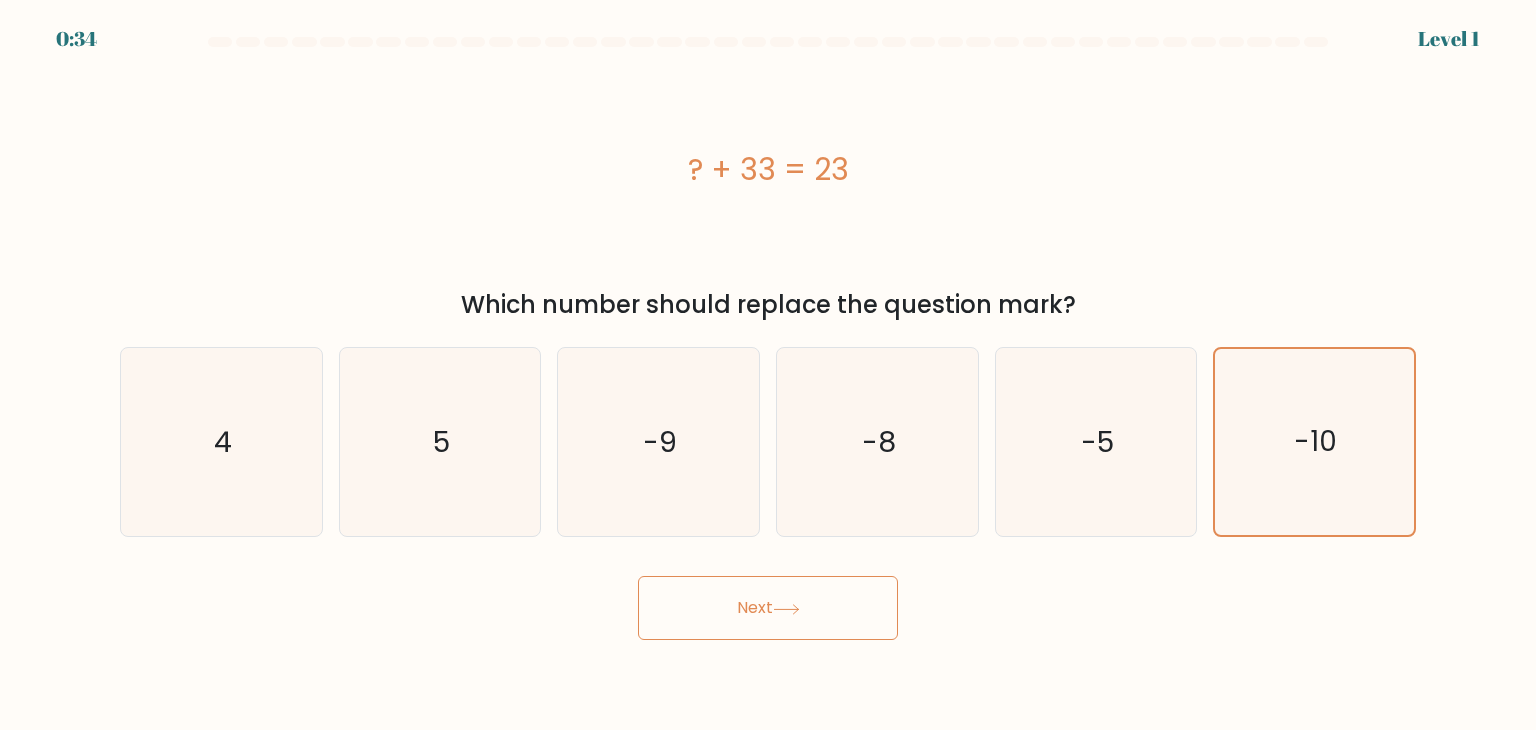 click at bounding box center (786, 609) 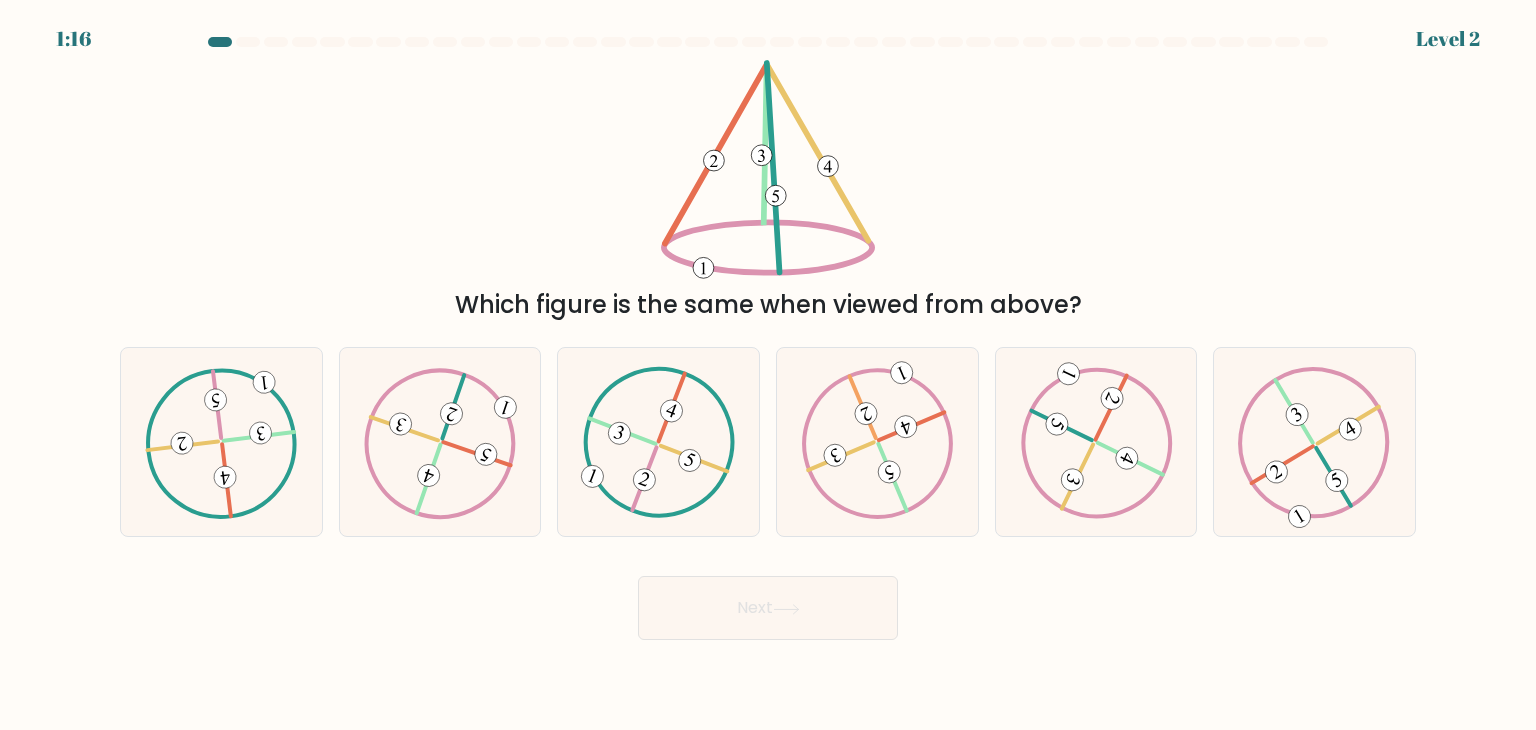 type 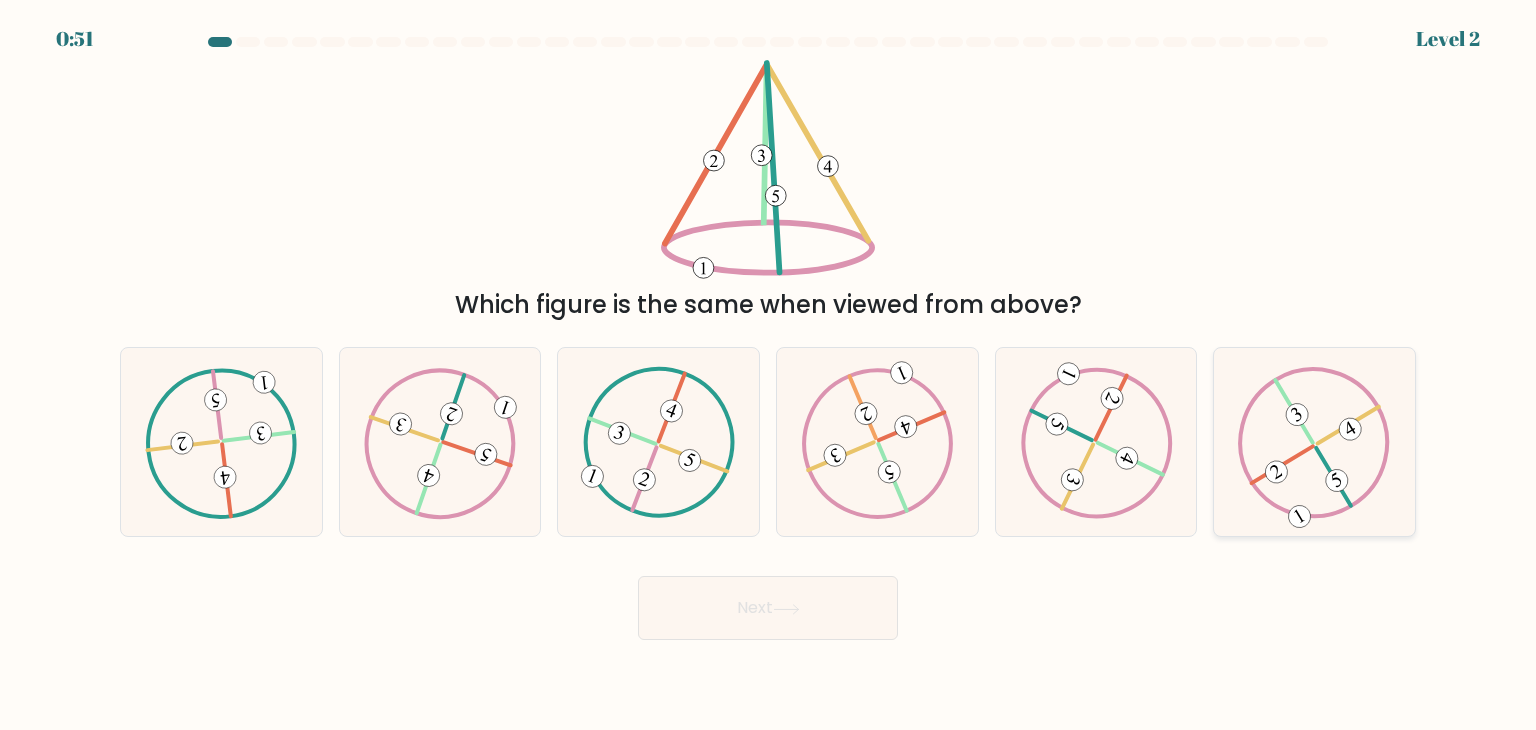click at bounding box center [1337, 480] 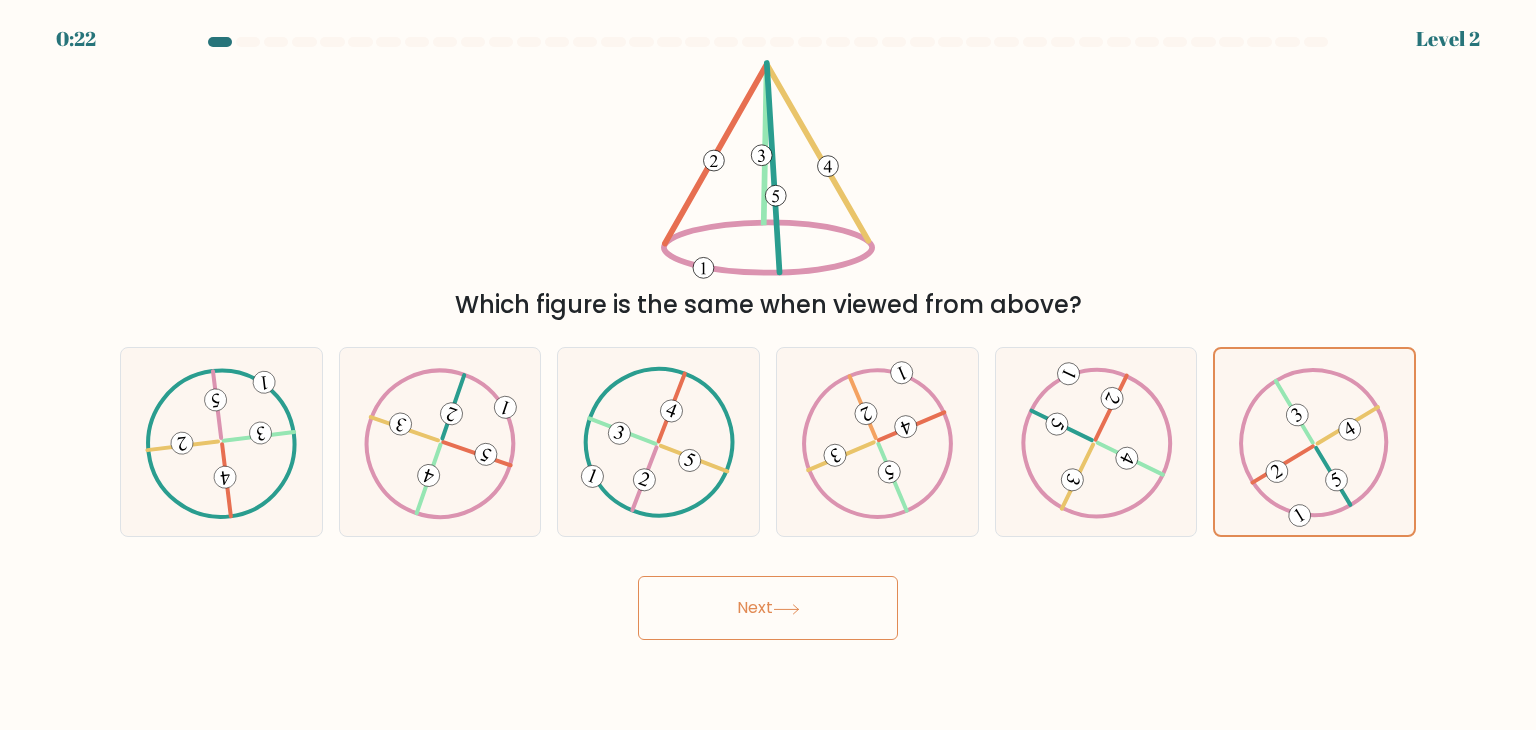 click on "Which figure is the same when viewed from above?" at bounding box center (768, 191) 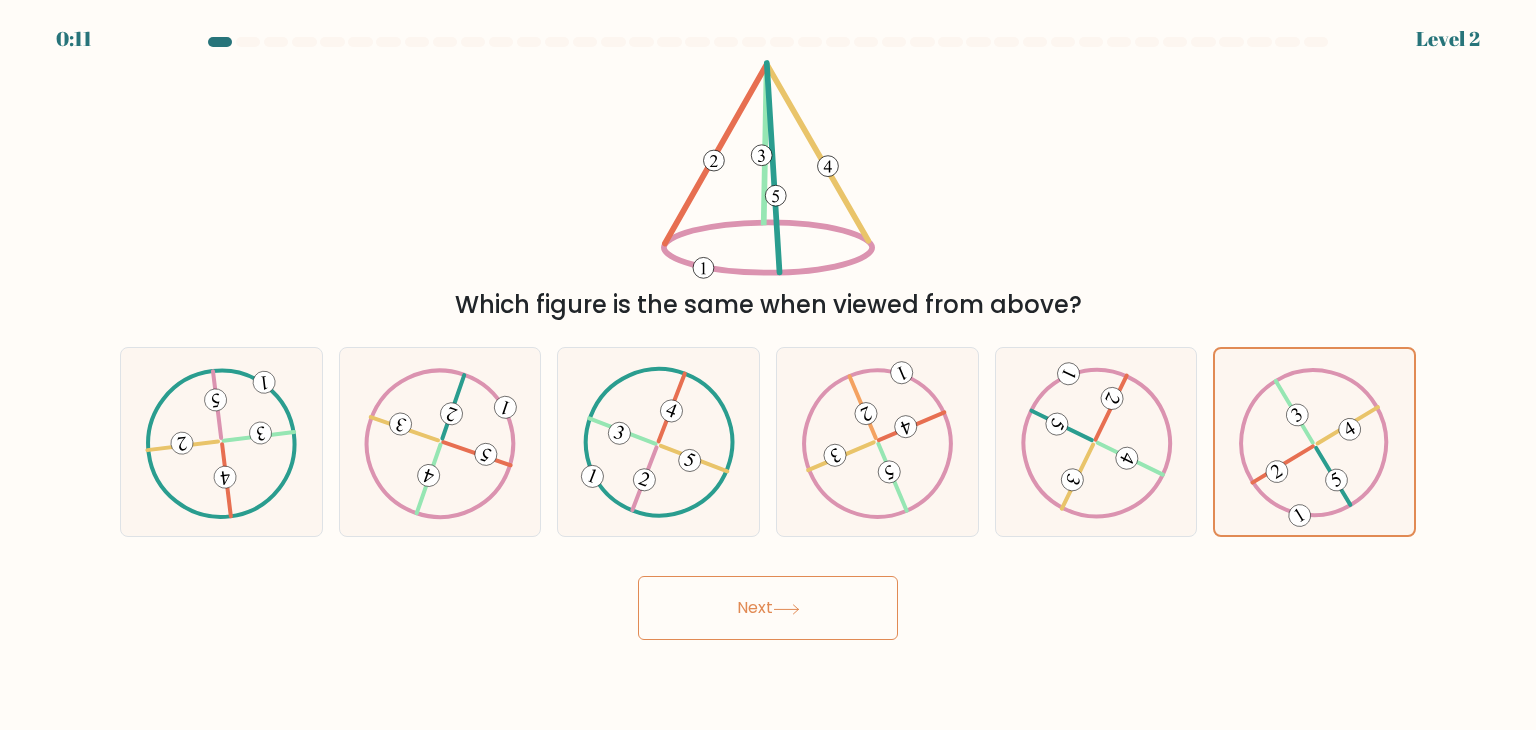 click on "Next" at bounding box center [768, 608] 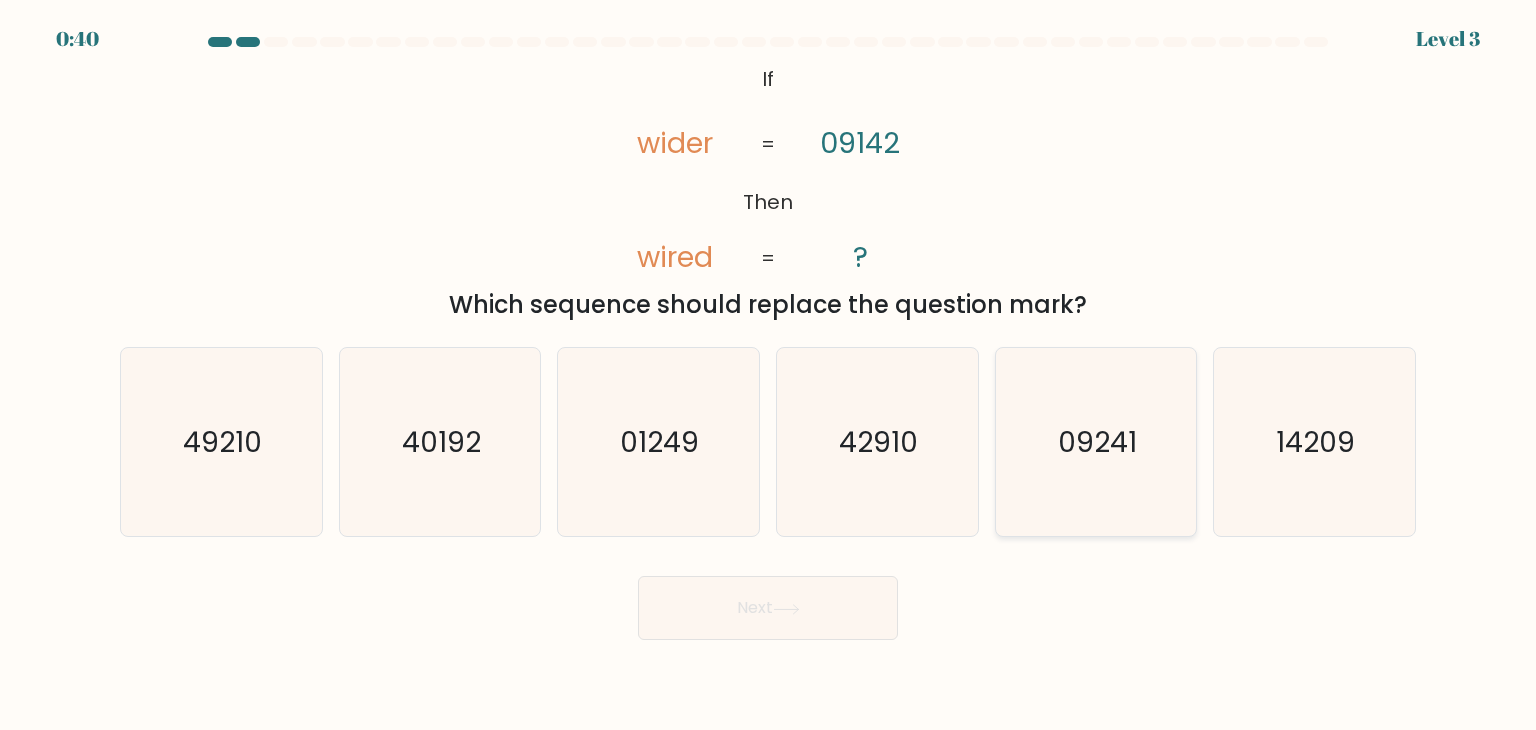 click on "09241" at bounding box center [1097, 442] 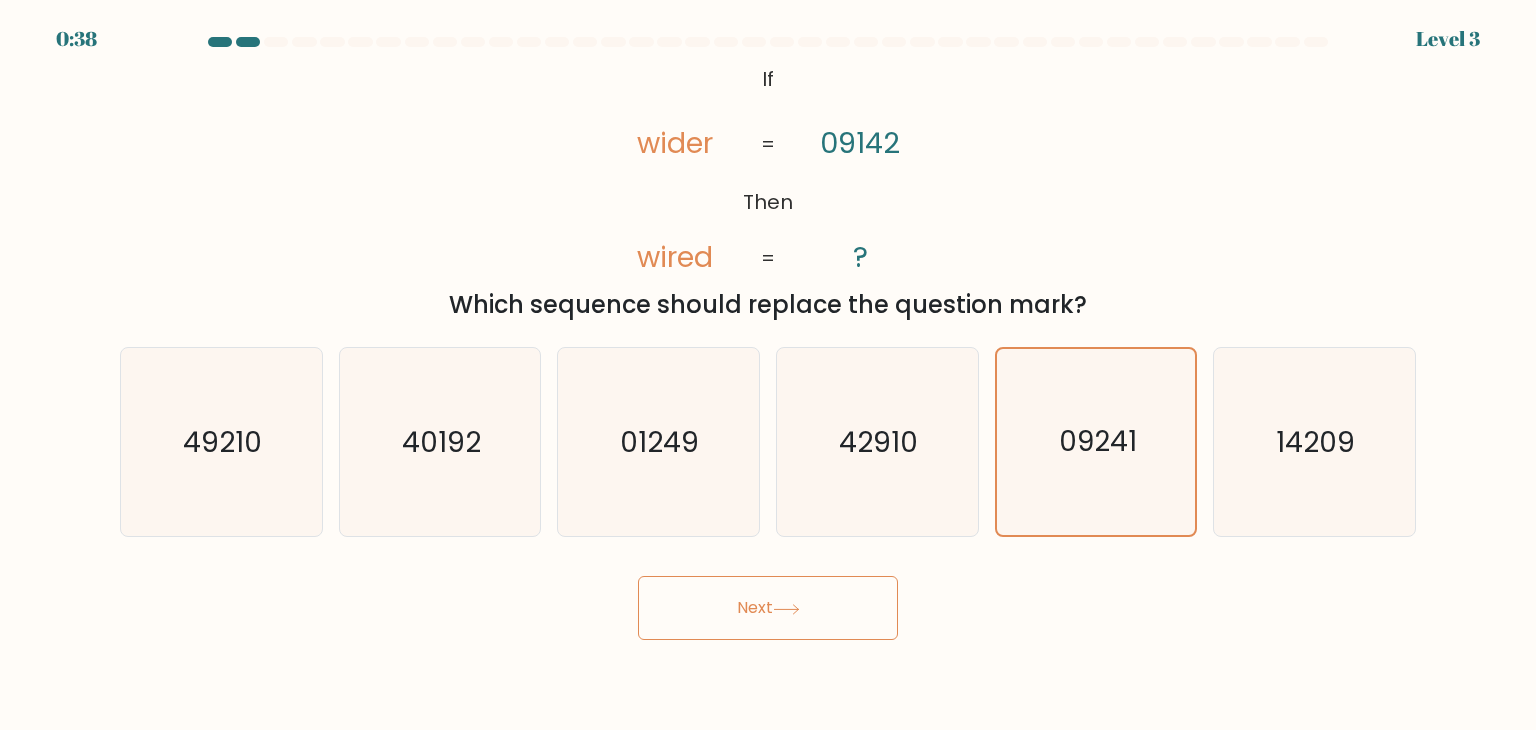 click on "Next" at bounding box center (768, 608) 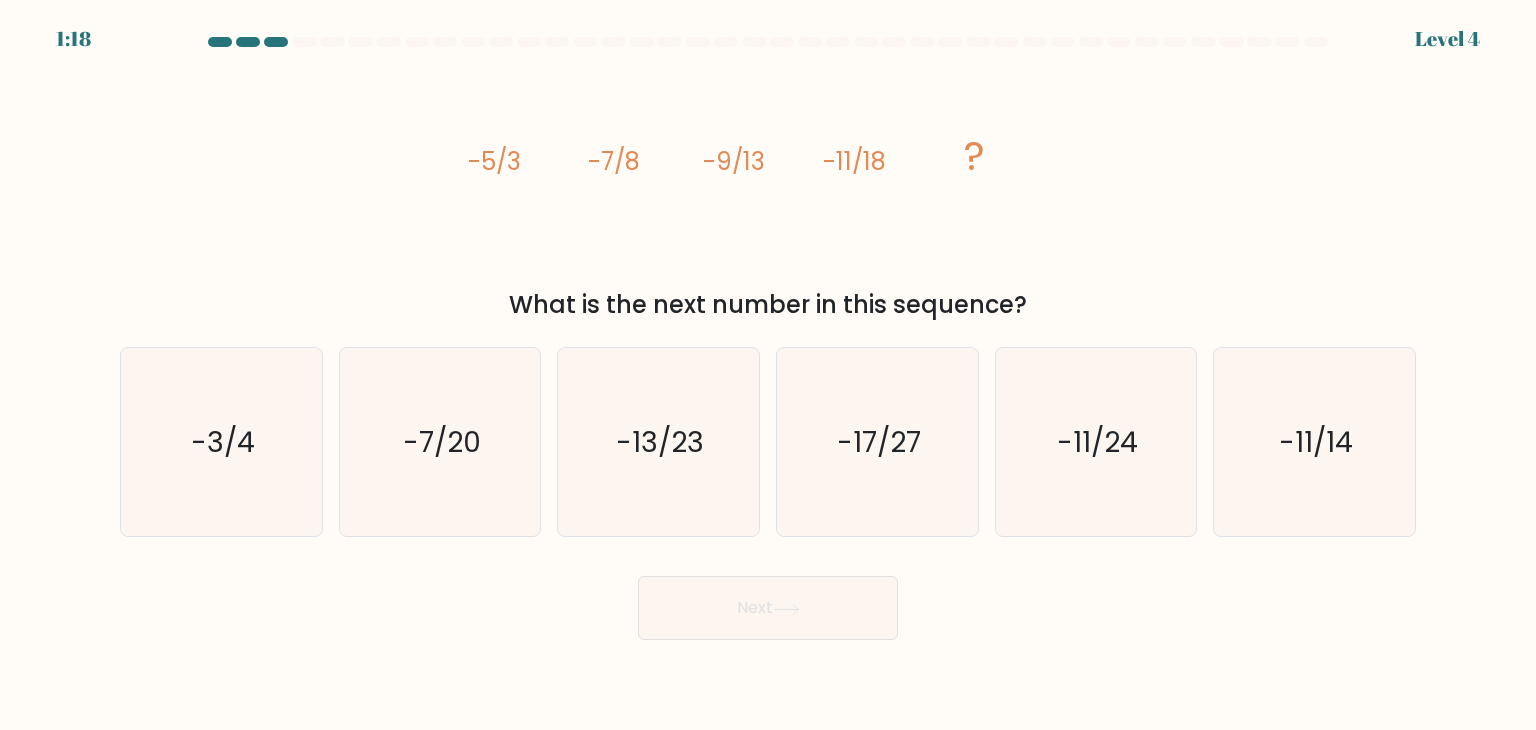 drag, startPoint x: 452, startPoint y: 130, endPoint x: 1108, endPoint y: 317, distance: 682.1327 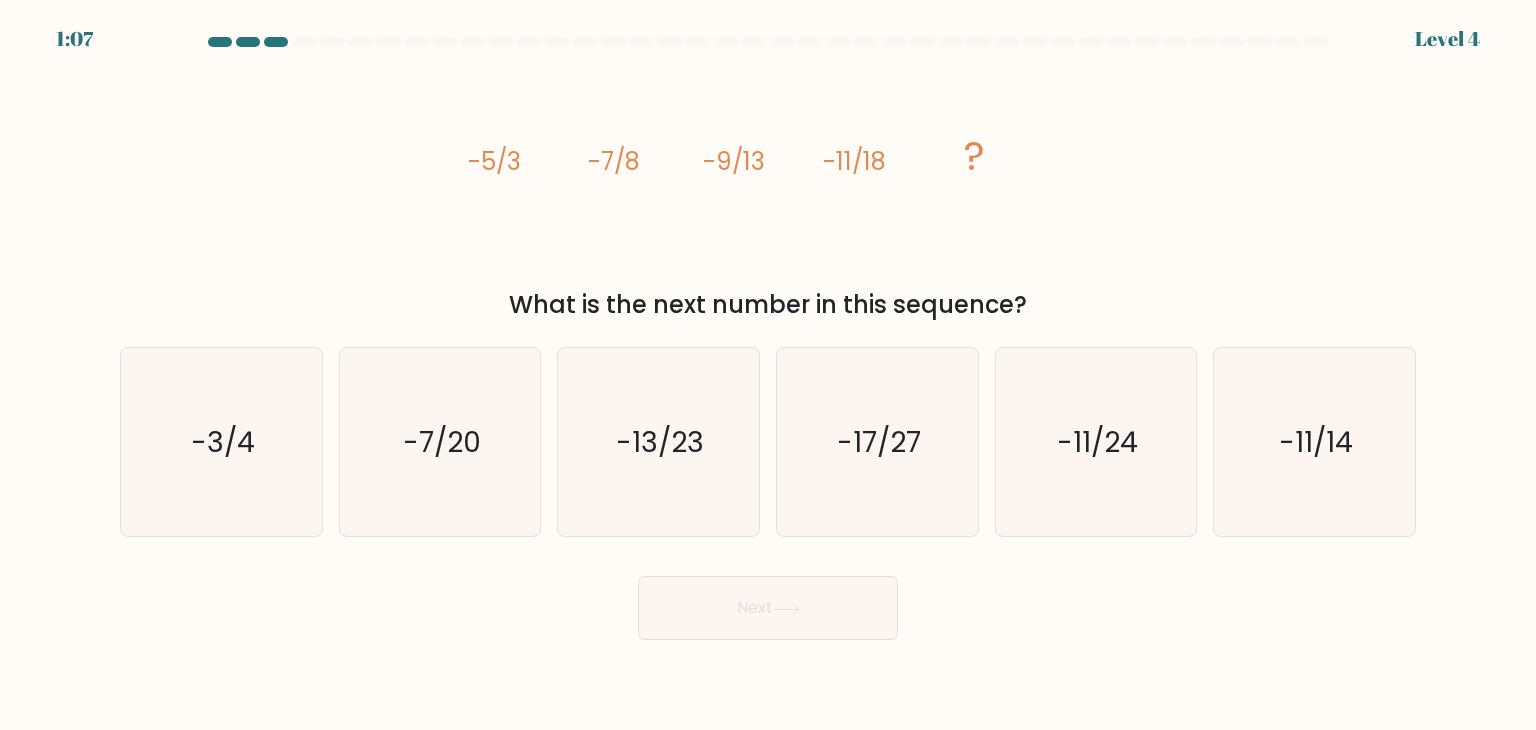 click on "image/svg+xml
-5/3
-7/8
-9/13
-11/18
?
What is the next number in this sequence?" at bounding box center [768, 191] 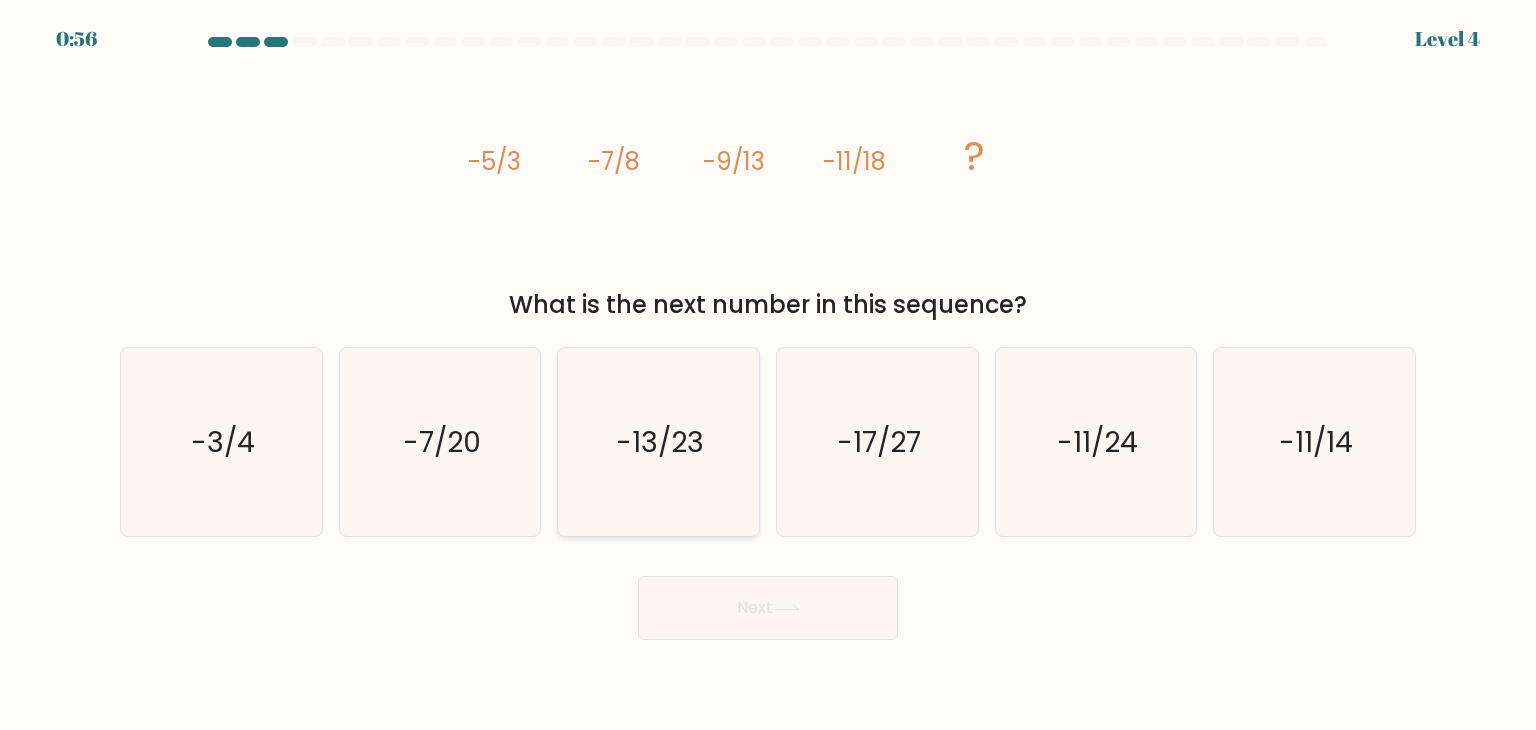 click on "-13/23" at bounding box center [658, 442] 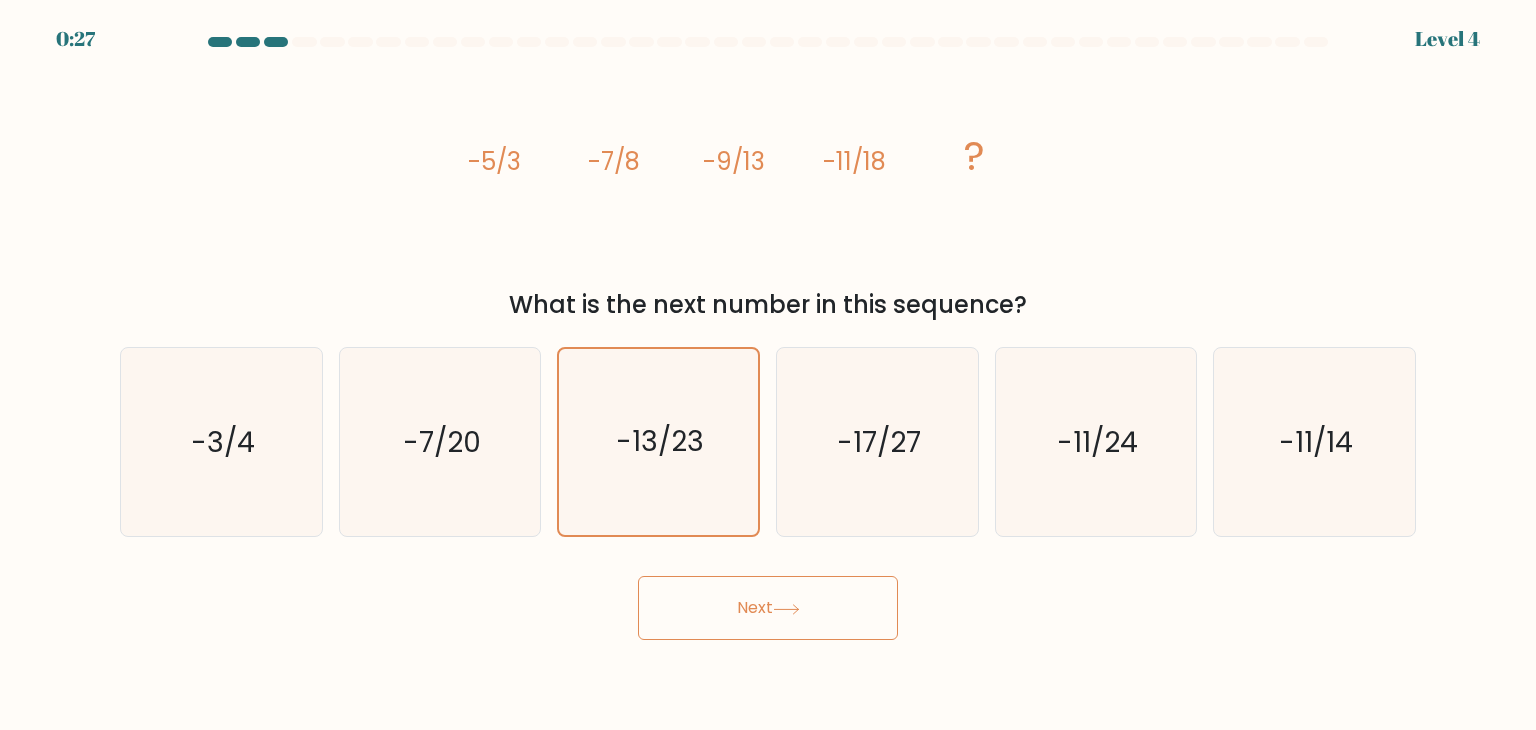 click on "Next" at bounding box center (768, 608) 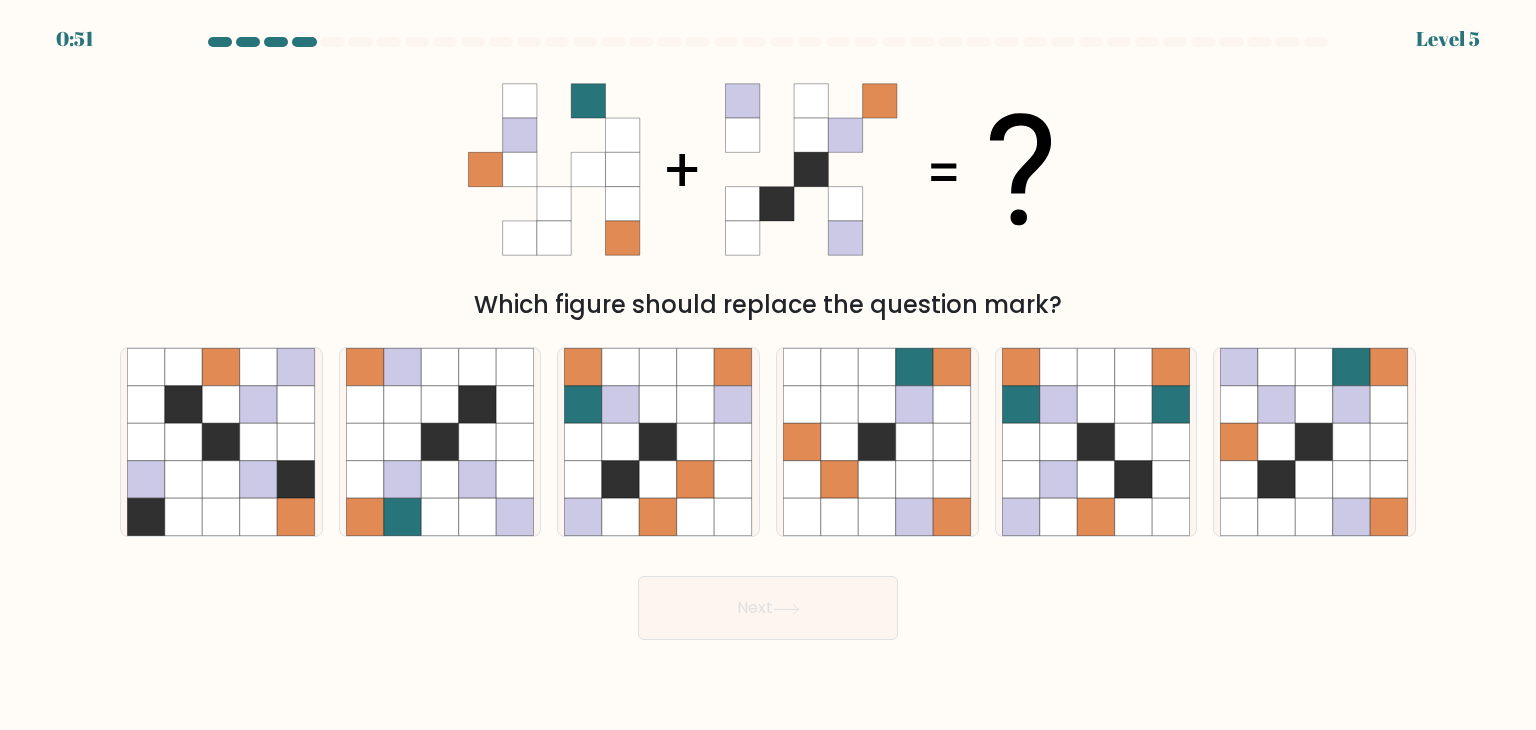 type 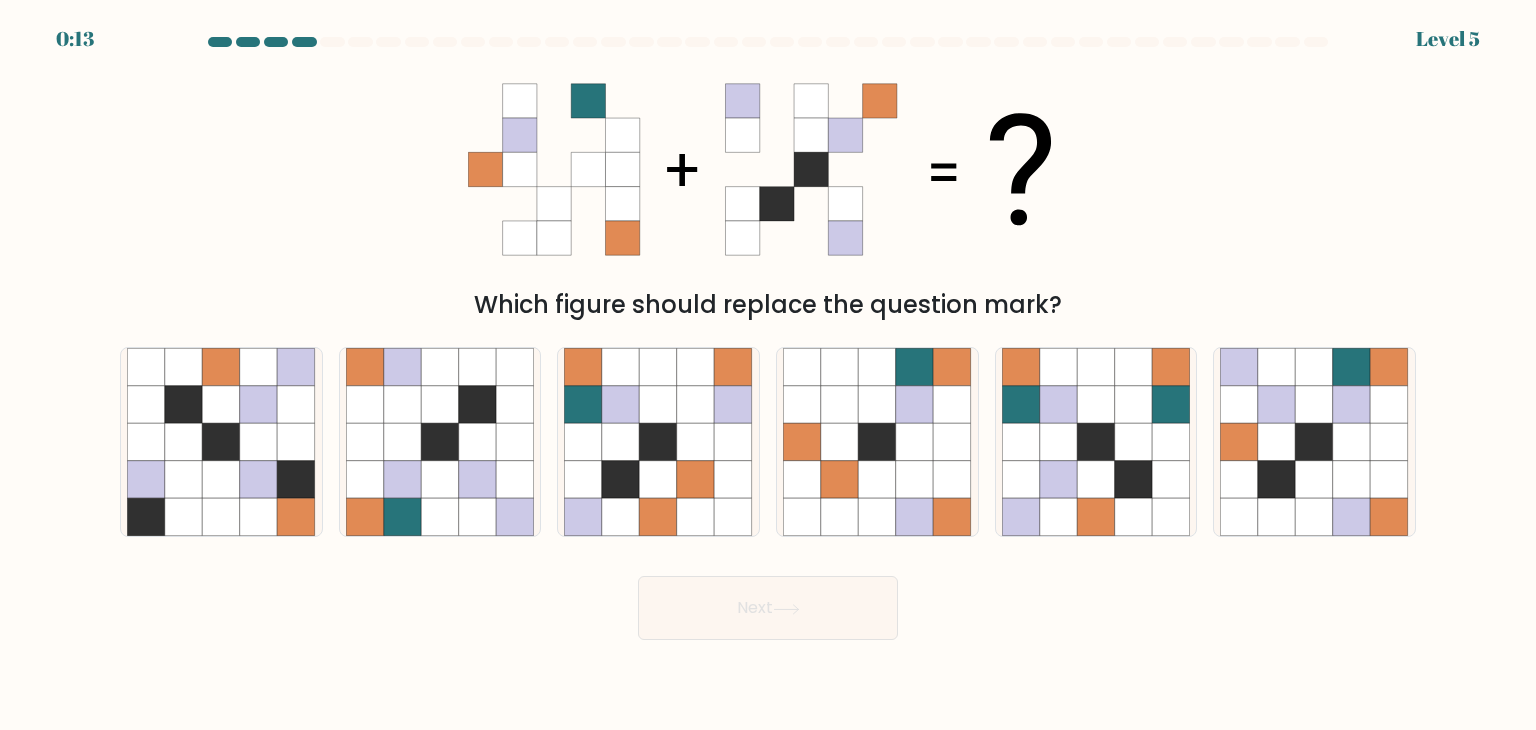 click on "Which figure should replace the question mark?" at bounding box center [768, 191] 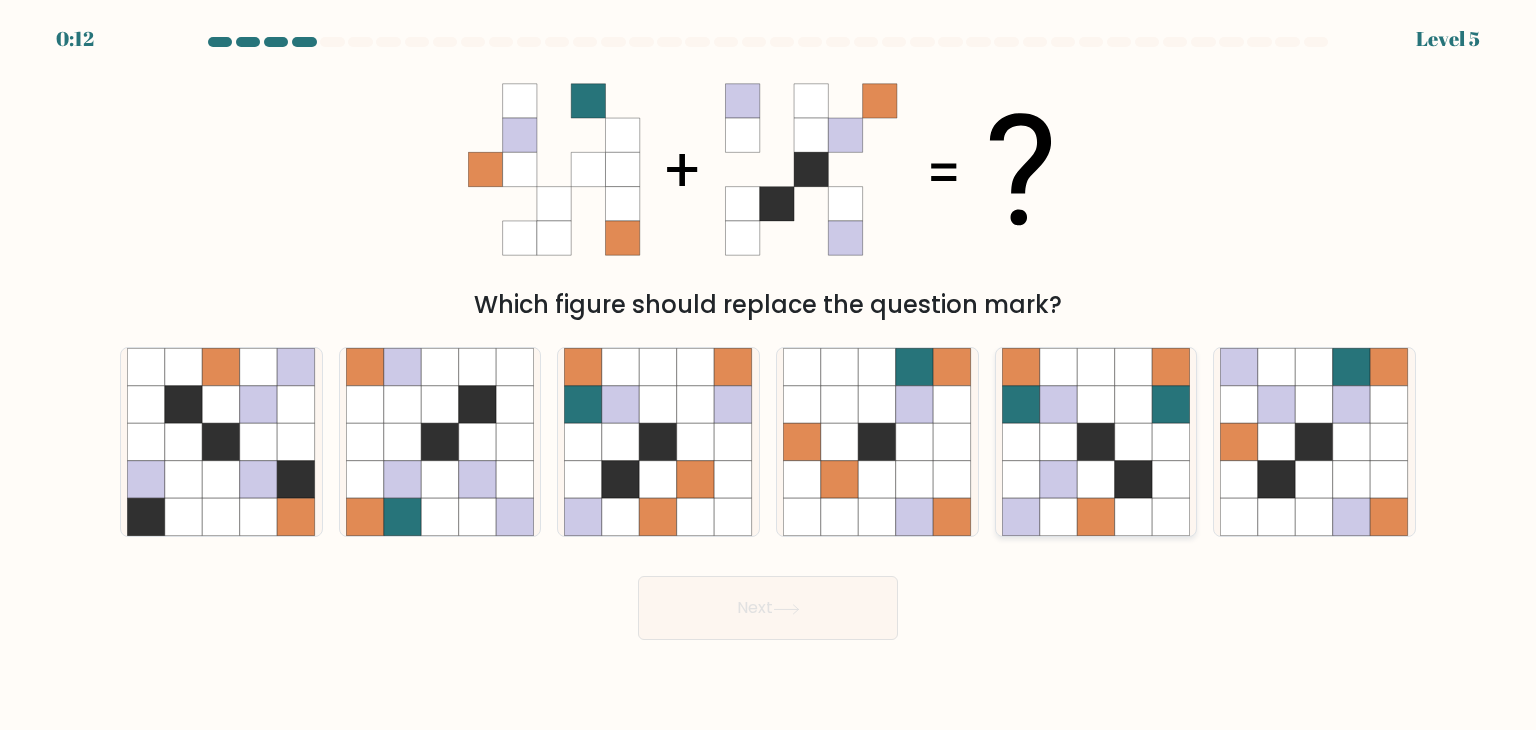 click at bounding box center [1096, 442] 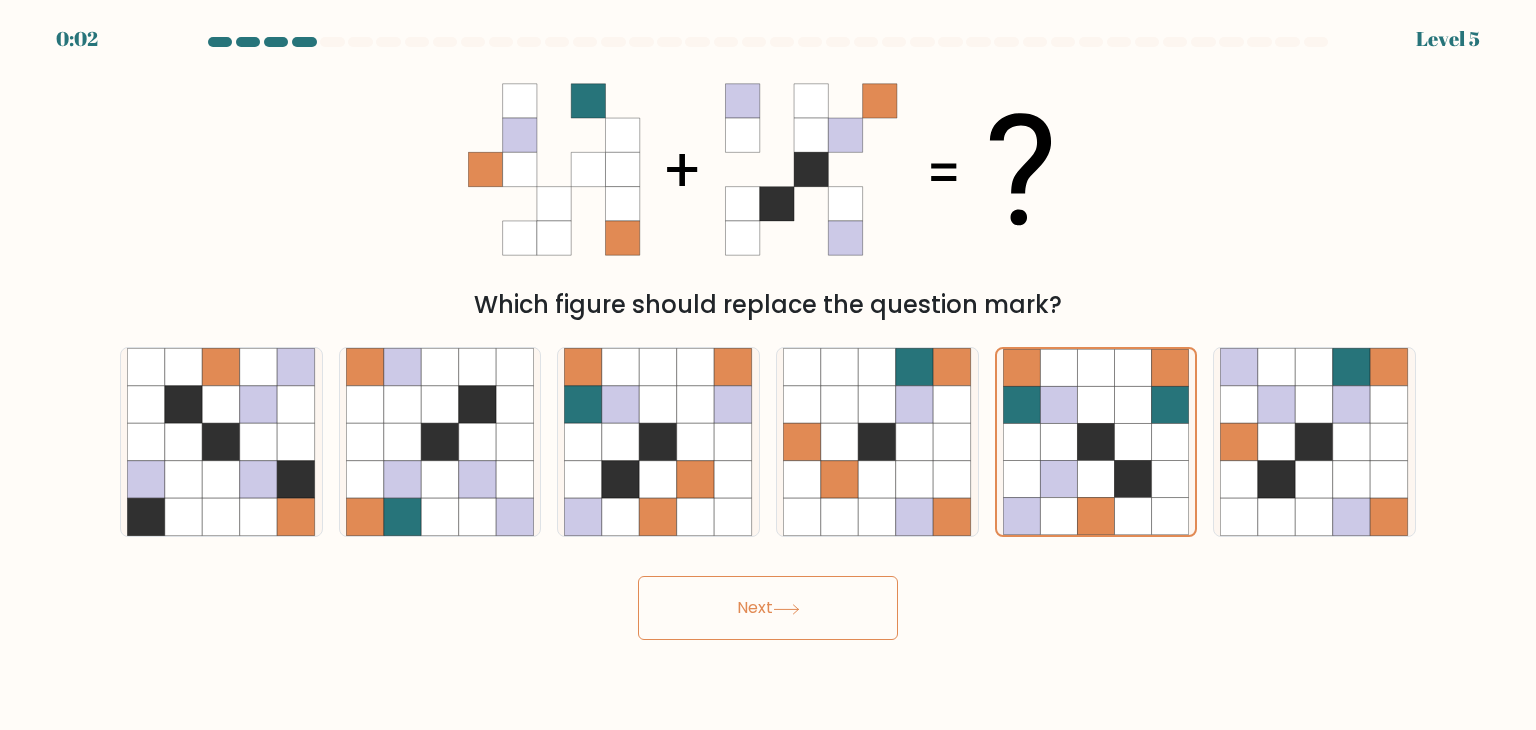click on "Next" at bounding box center [768, 608] 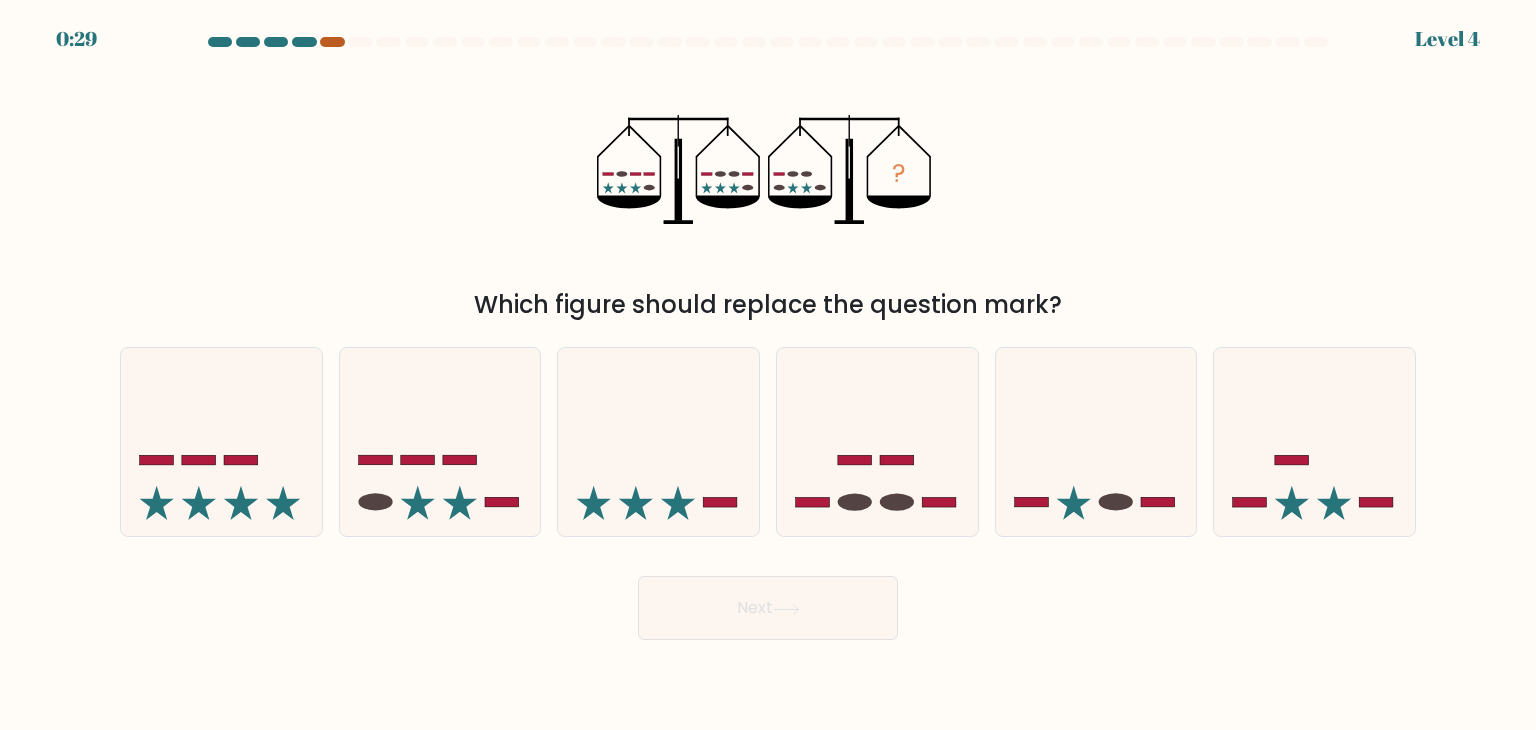 click at bounding box center [332, 42] 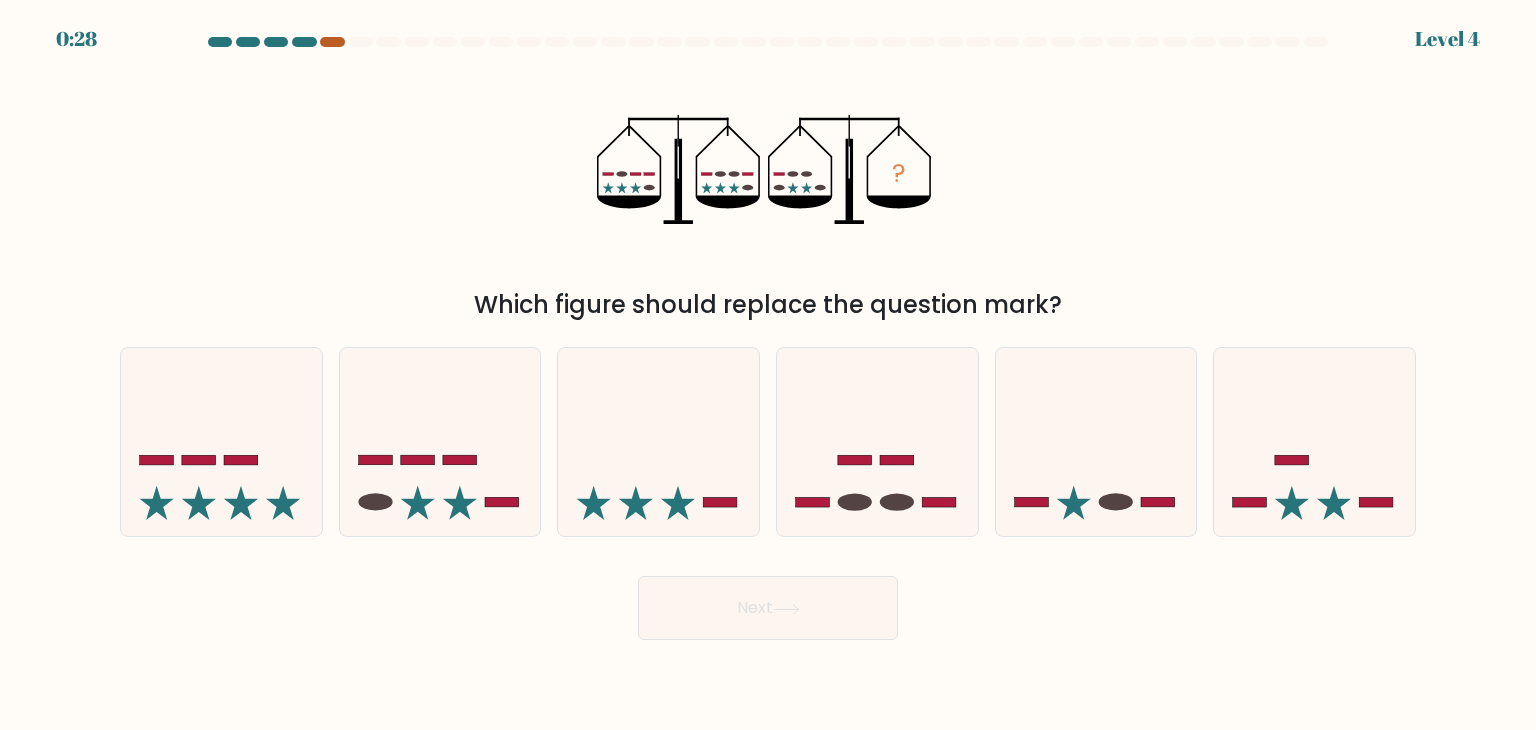 click at bounding box center (332, 42) 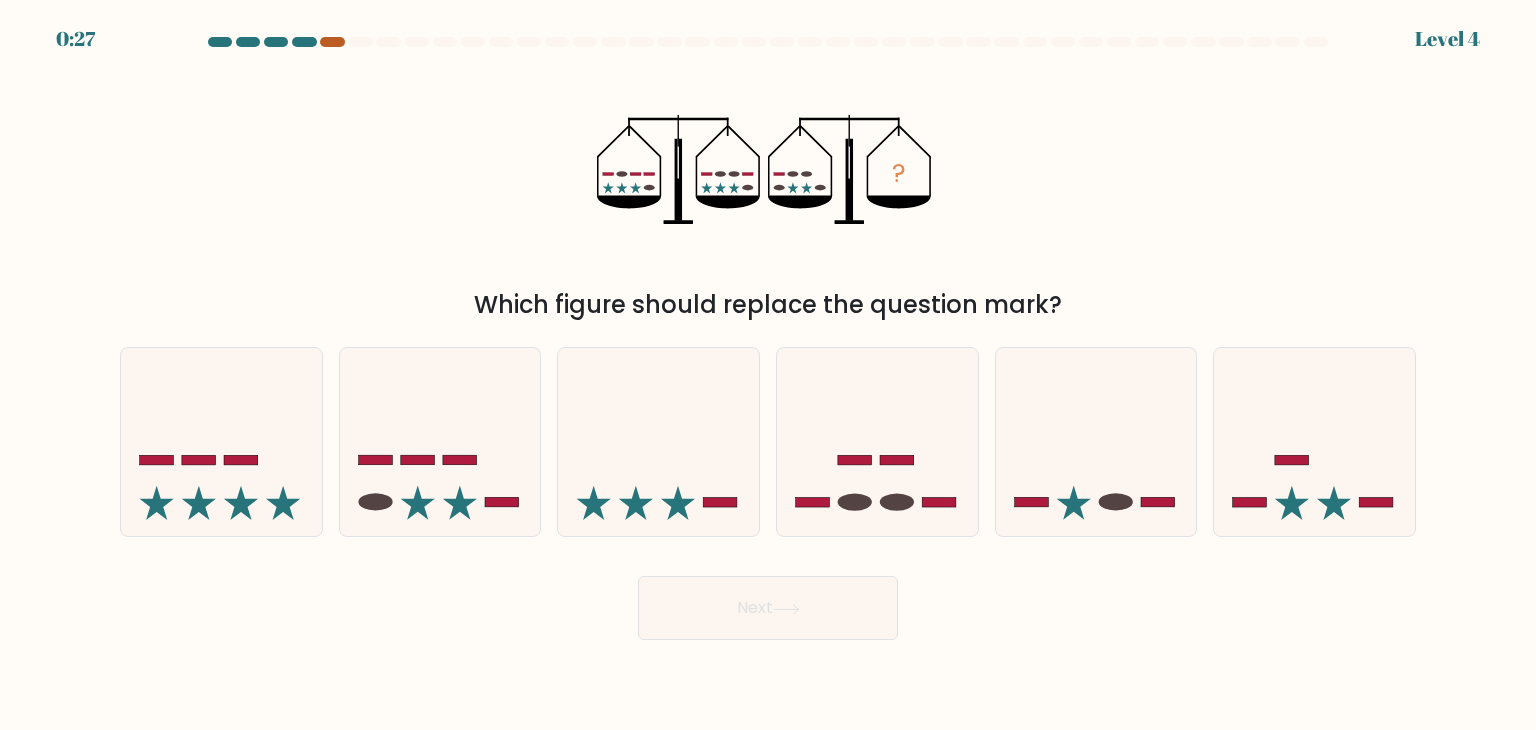 click at bounding box center [332, 42] 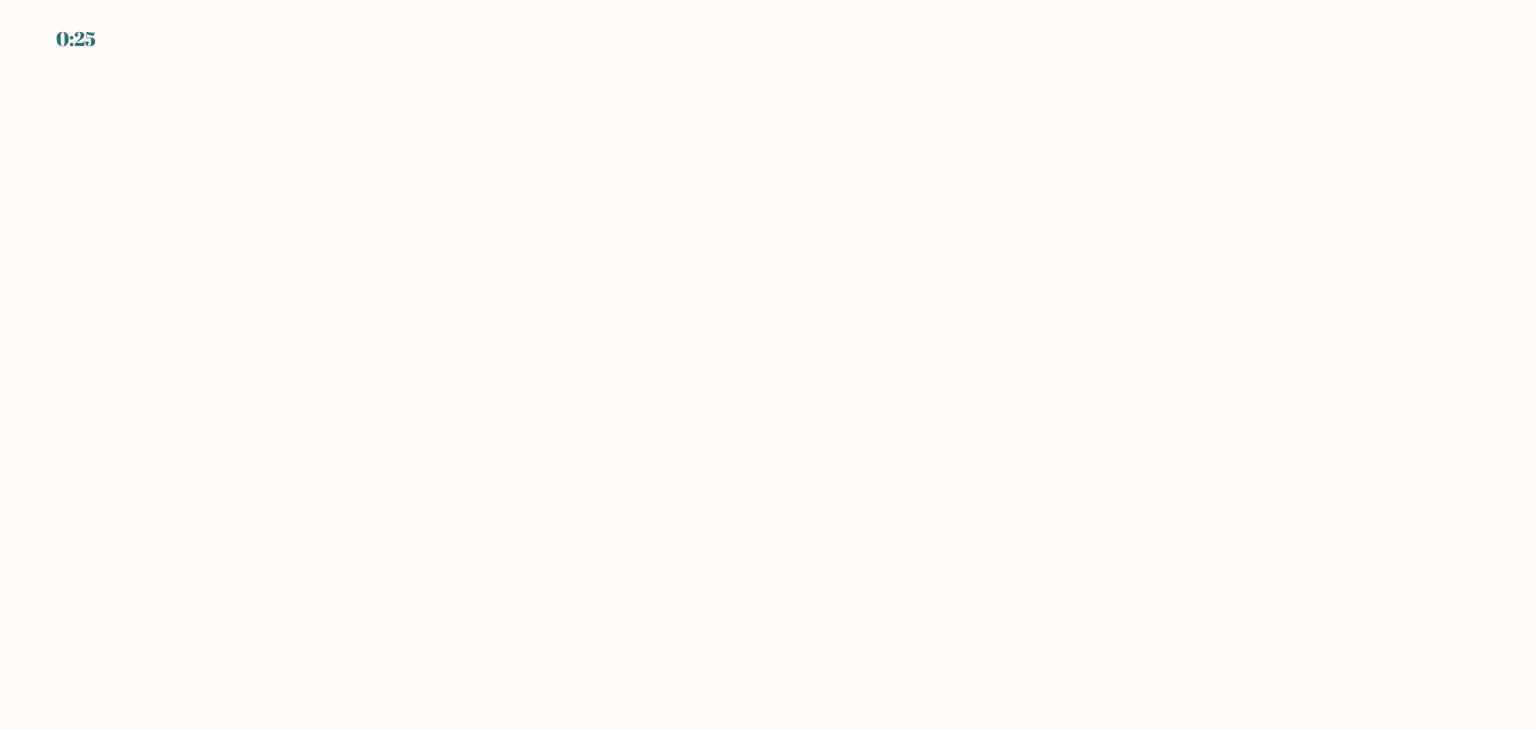 scroll, scrollTop: 0, scrollLeft: 0, axis: both 